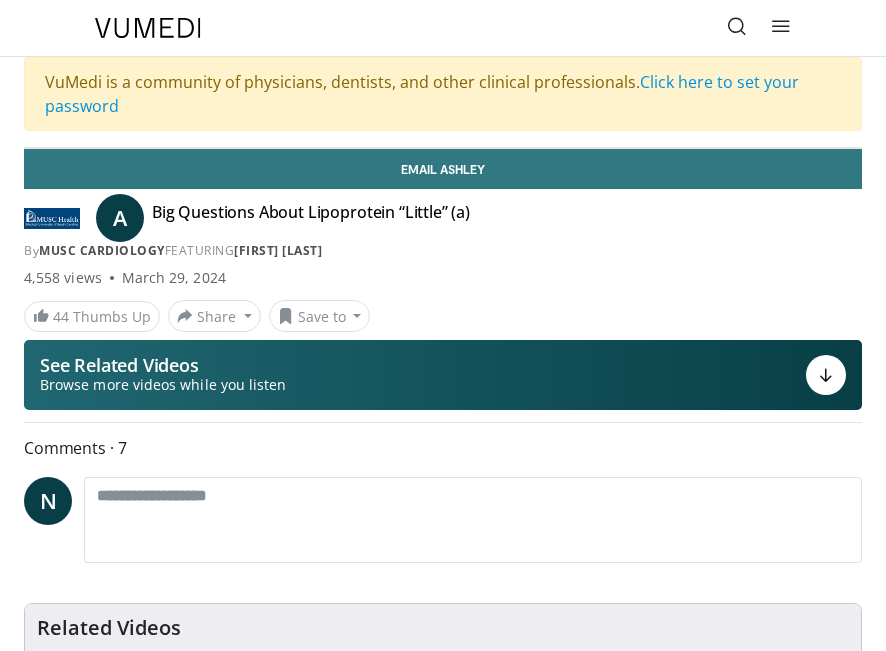 scroll, scrollTop: 0, scrollLeft: 0, axis: both 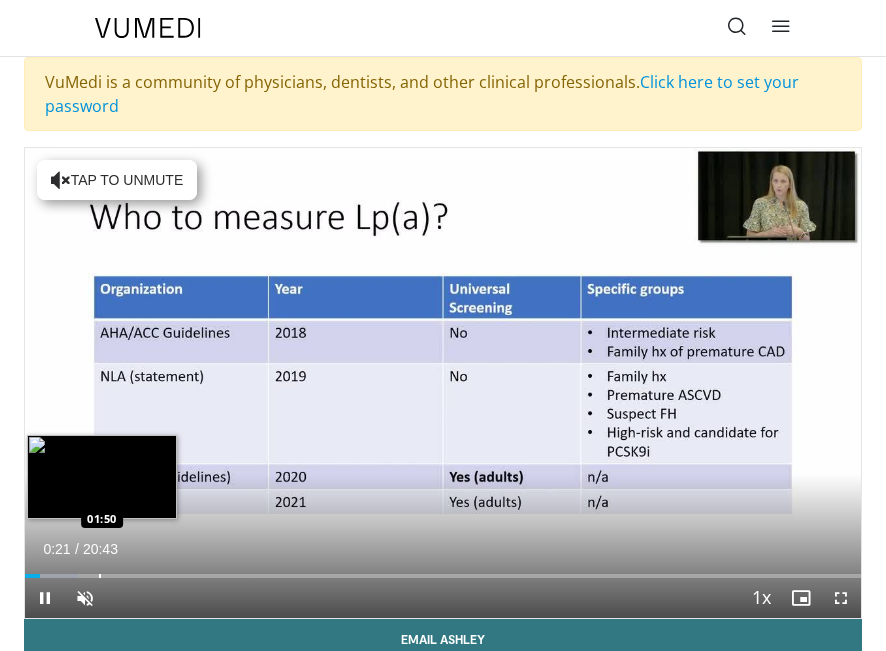 click on "Loaded :  6.38% 00:21 01:50" at bounding box center (443, 568) 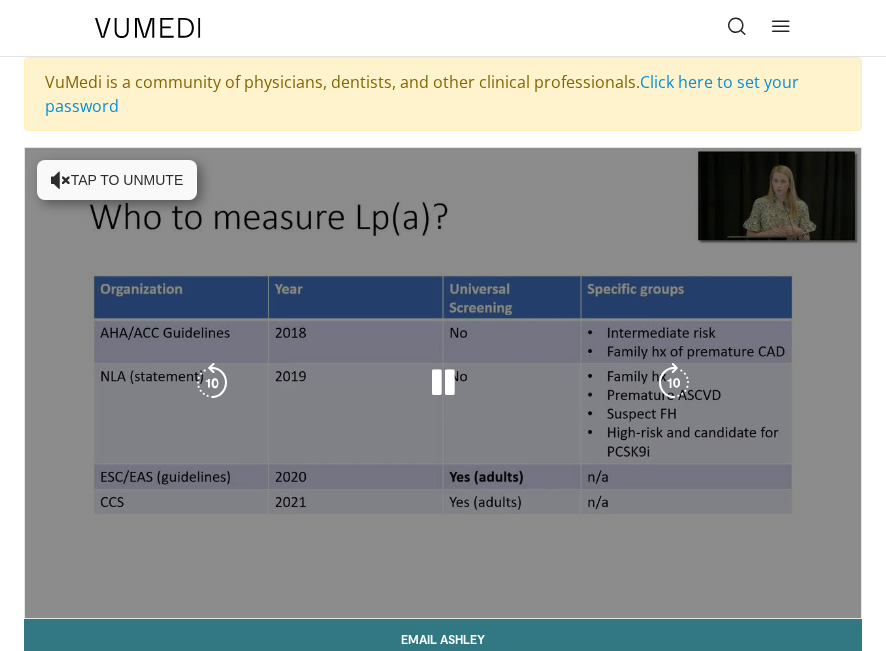 click on "**********" at bounding box center (443, 383) 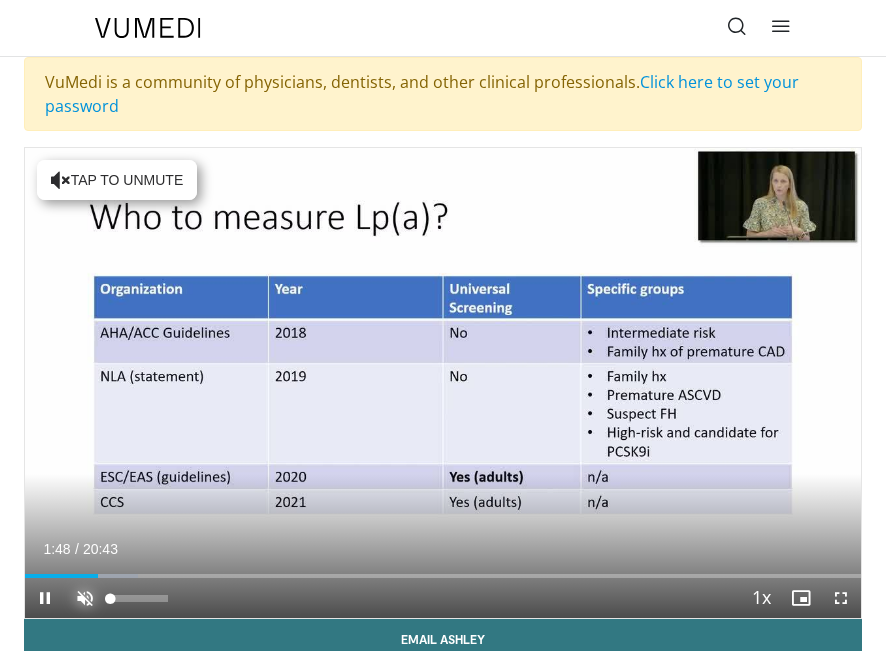 click at bounding box center (85, 598) 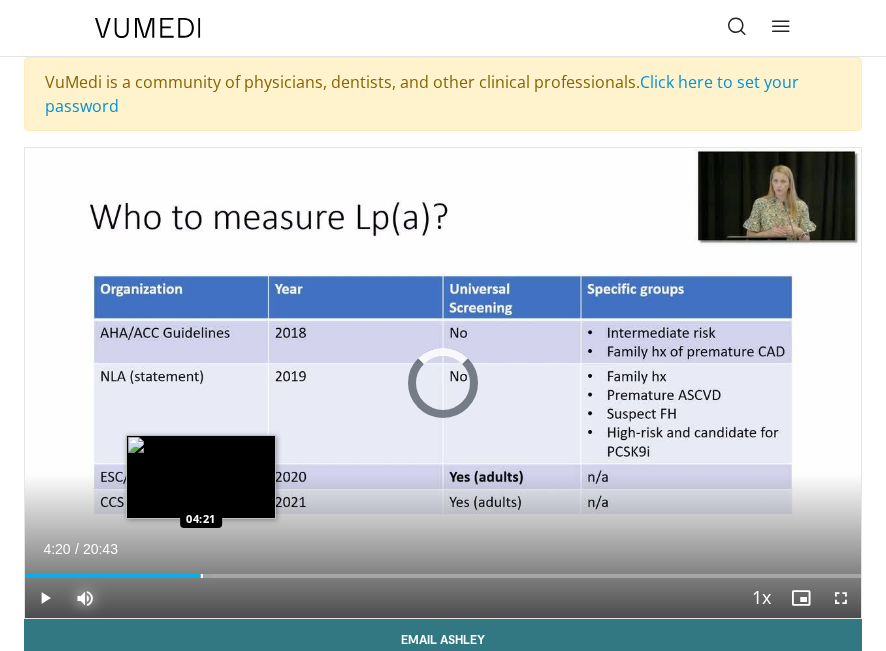 drag, startPoint x: 100, startPoint y: 574, endPoint x: 205, endPoint y: 577, distance: 105.04285 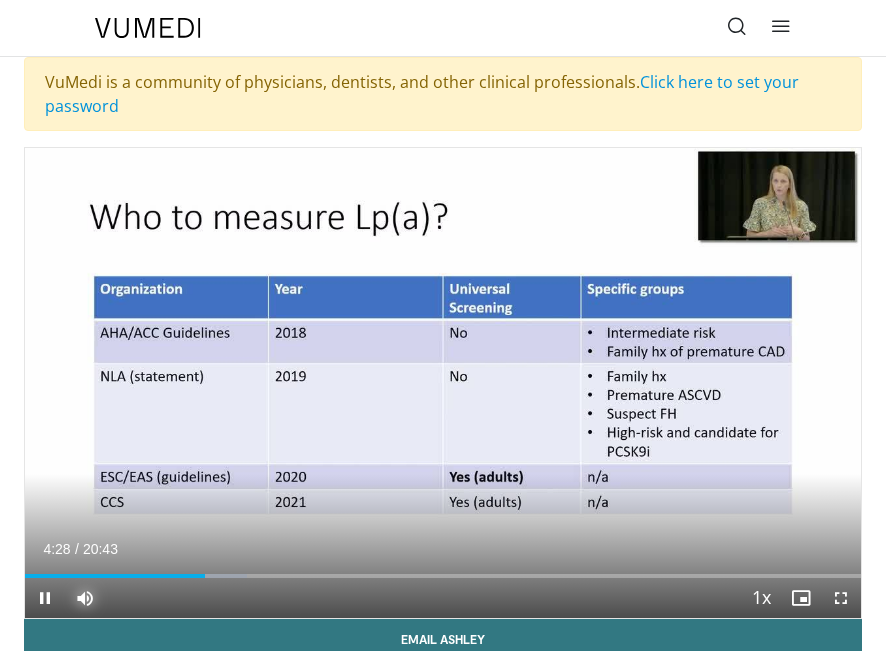 type 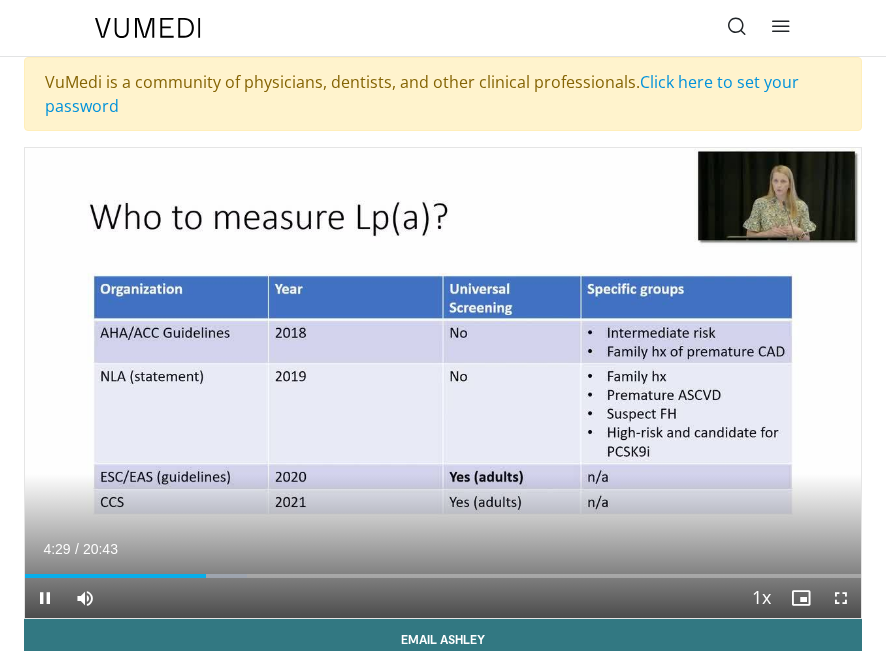 click on "Current Time  4:29 / Duration  20:43 Pause Skip Backward Skip Forward Mute 0% Loaded :  26.55% 04:29 04:27 Stream Type  LIVE Seek to live, currently behind live LIVE   1x Playback Rate 0.5x 0.75x 1x , selected 1.25x 1.5x 1.75x 2x Chapters Chapters Descriptions descriptions off , selected Captions captions settings , opens captions settings dialog captions off , selected Audio Track en (Main) , selected Fullscreen Enable picture-in-picture mode" at bounding box center (443, 598) 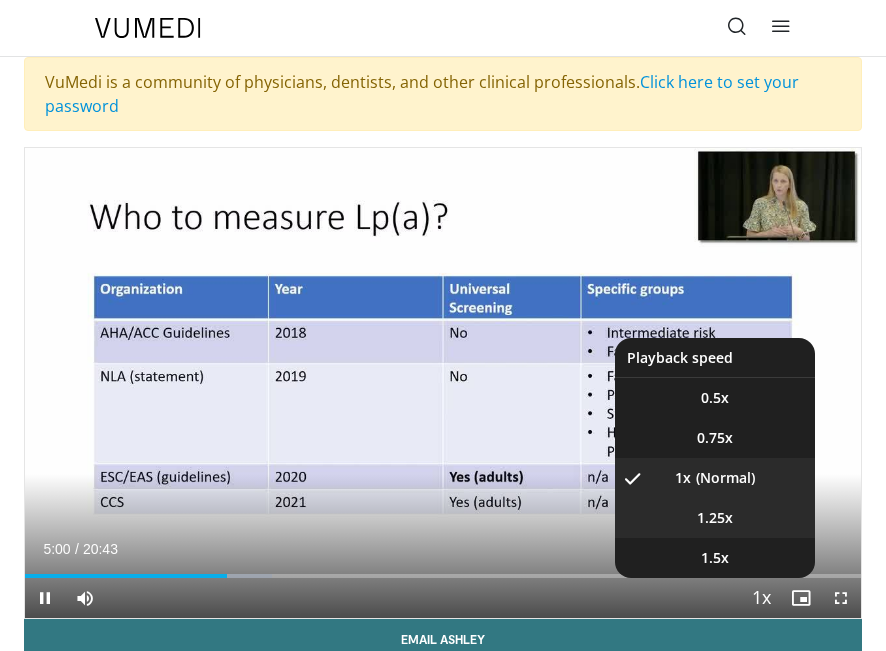 click on "1.25x" at bounding box center (715, 518) 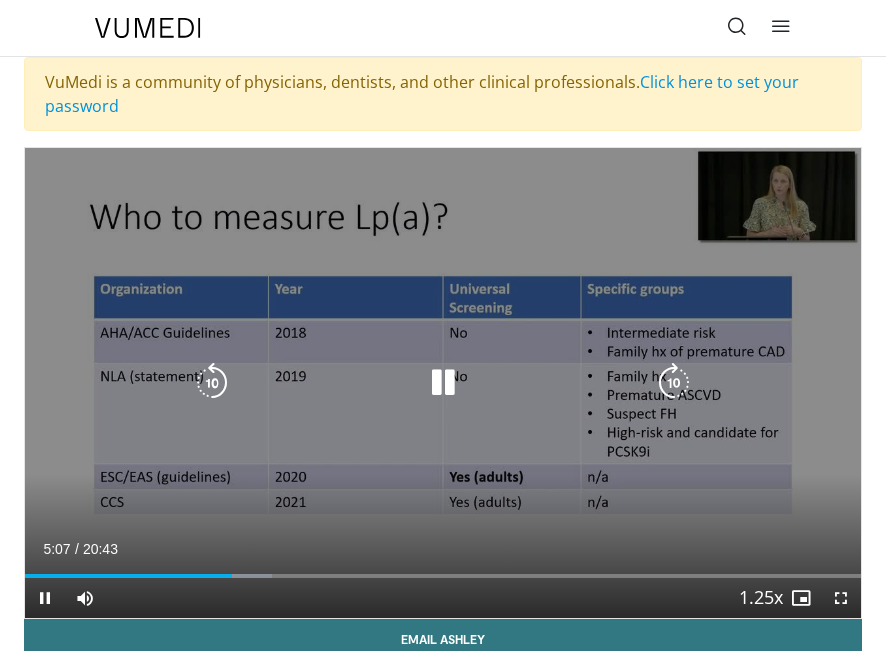 type 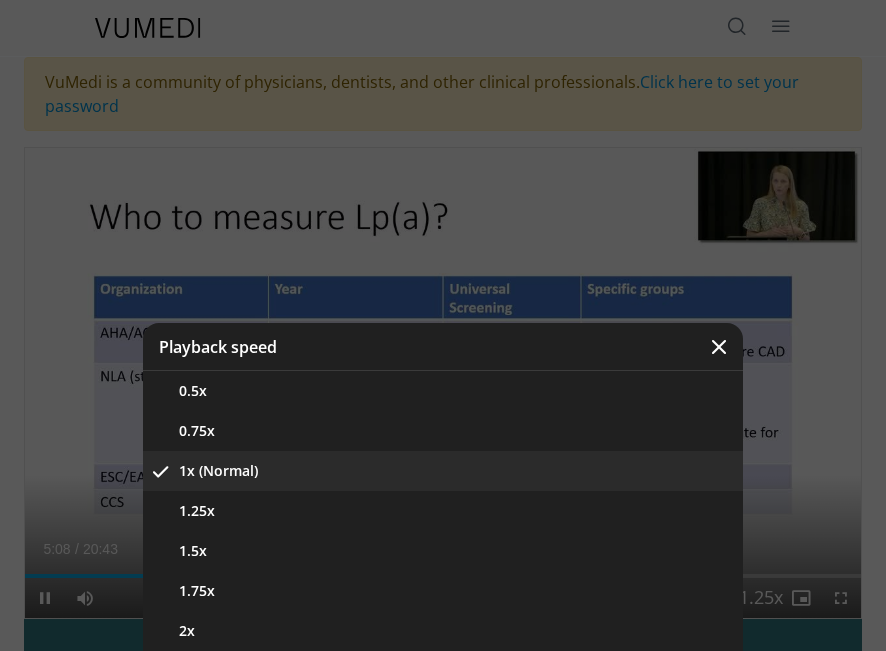 click at bounding box center [443, 325] 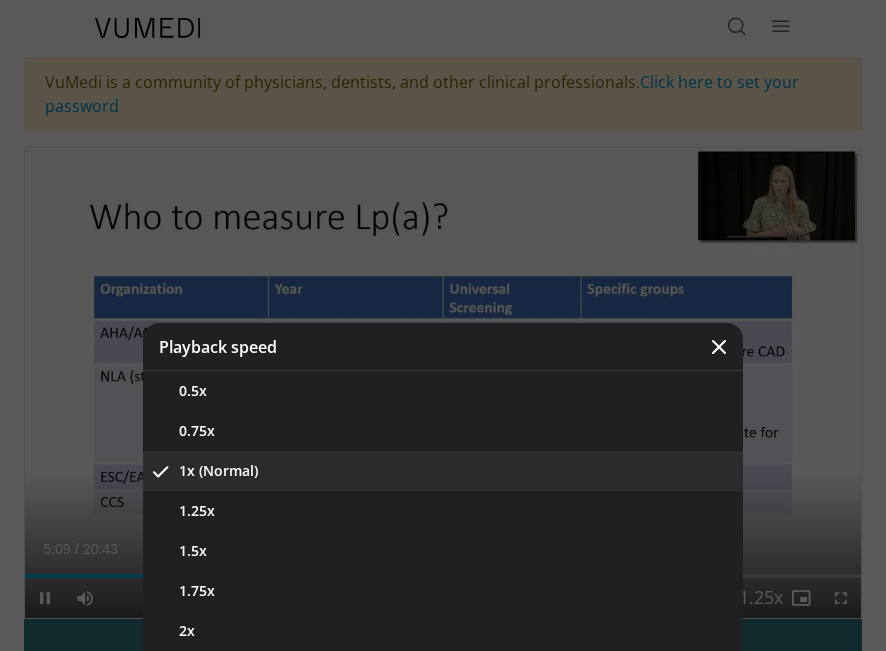 click at bounding box center [443, 325] 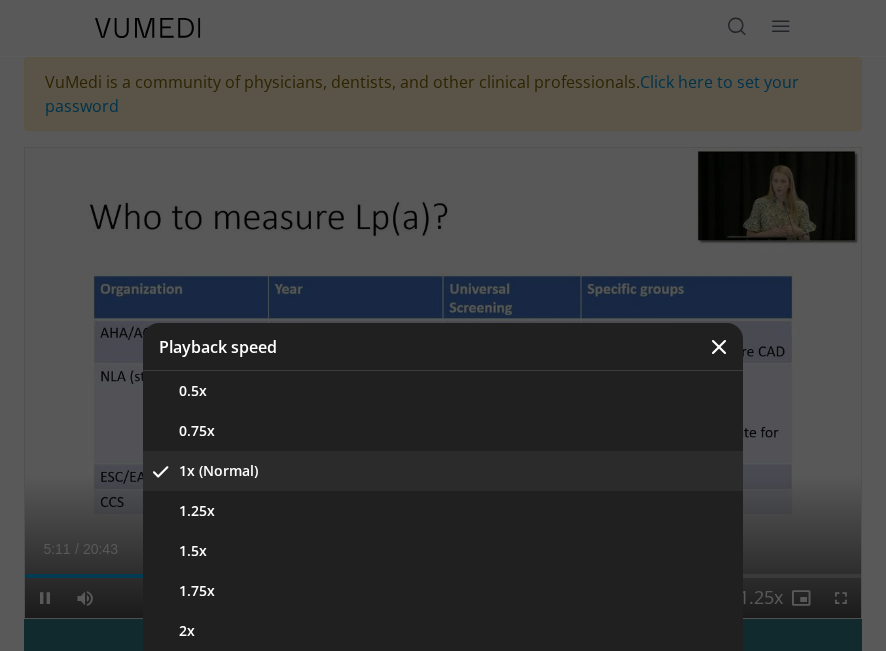 click at bounding box center (719, 347) 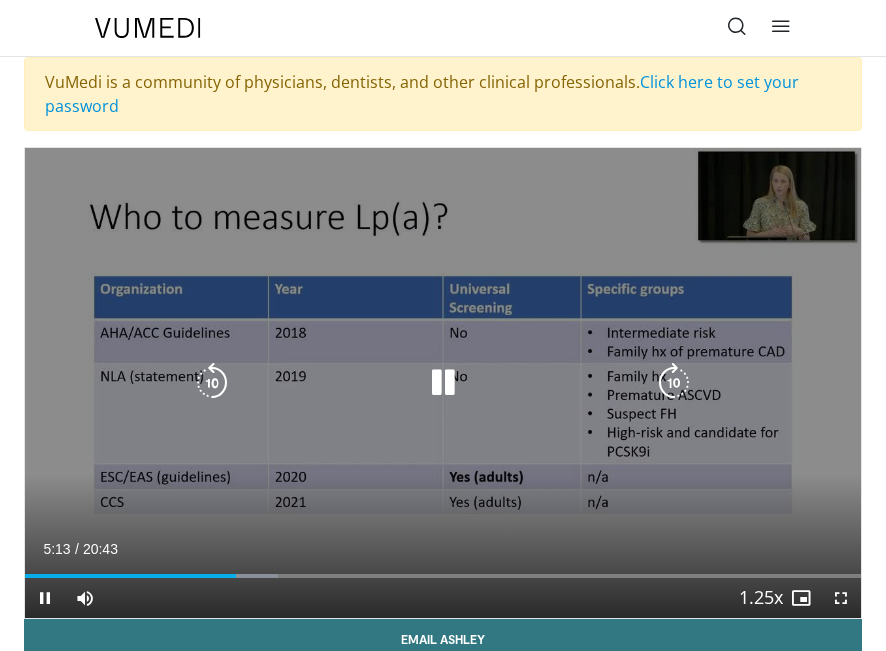 click at bounding box center (443, 383) 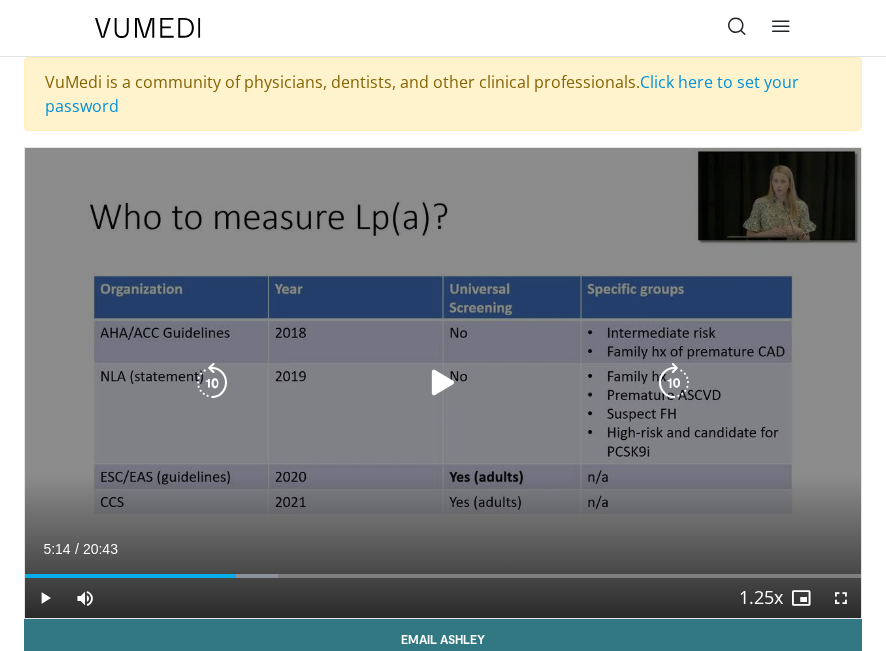 click at bounding box center [443, 383] 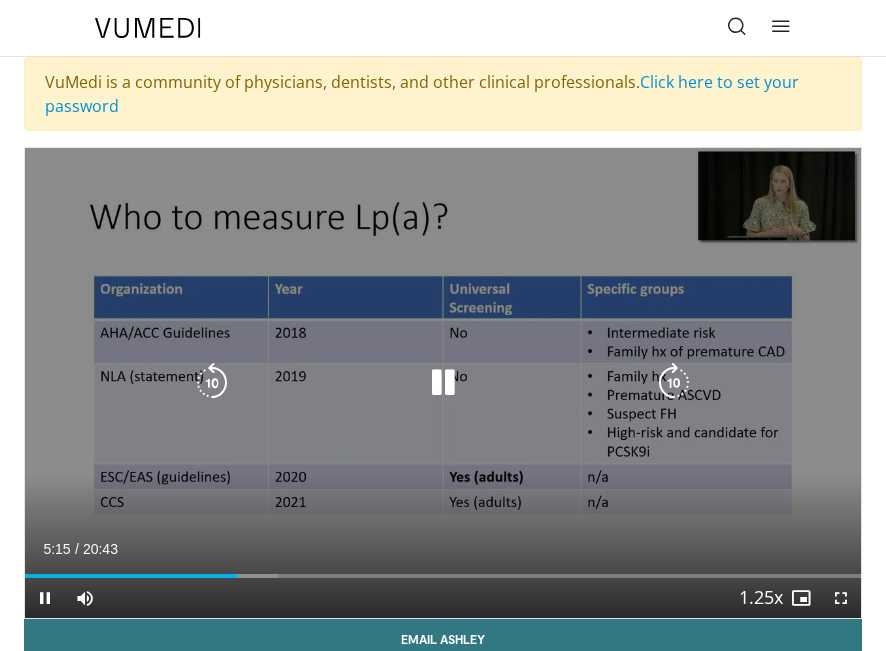 type 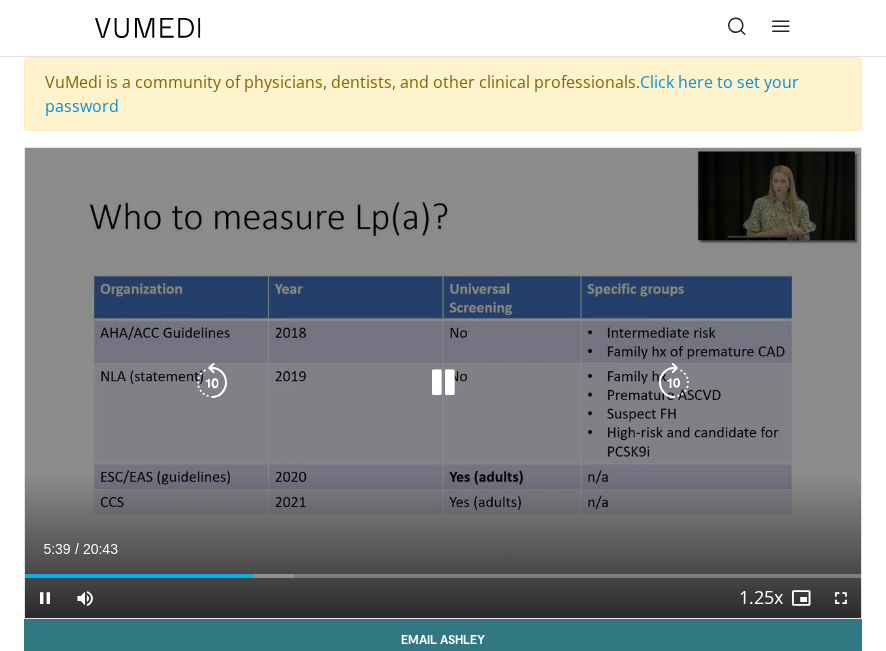 click on "10 seconds
Tap to unmute" at bounding box center [443, 383] 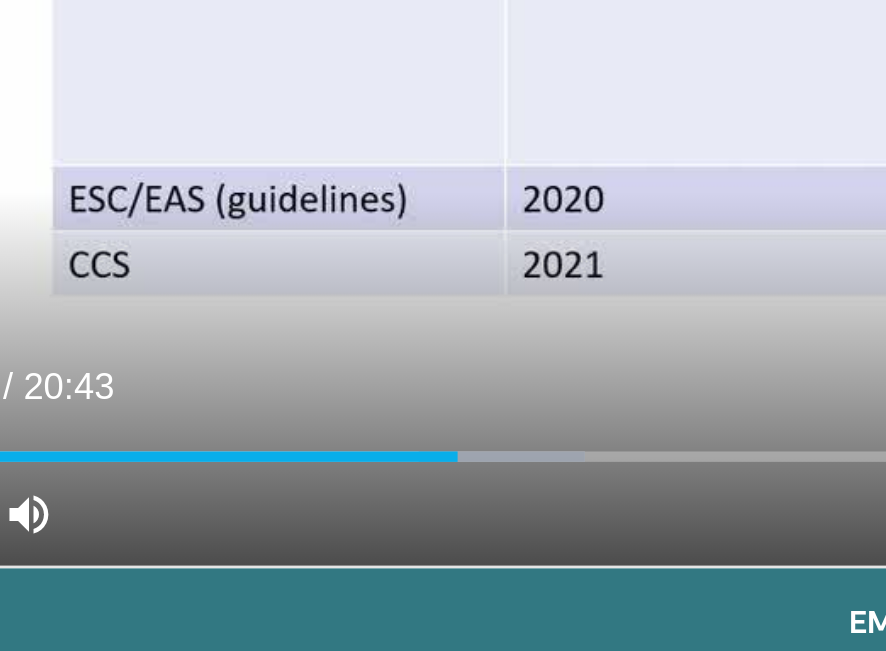scroll, scrollTop: 17, scrollLeft: 0, axis: vertical 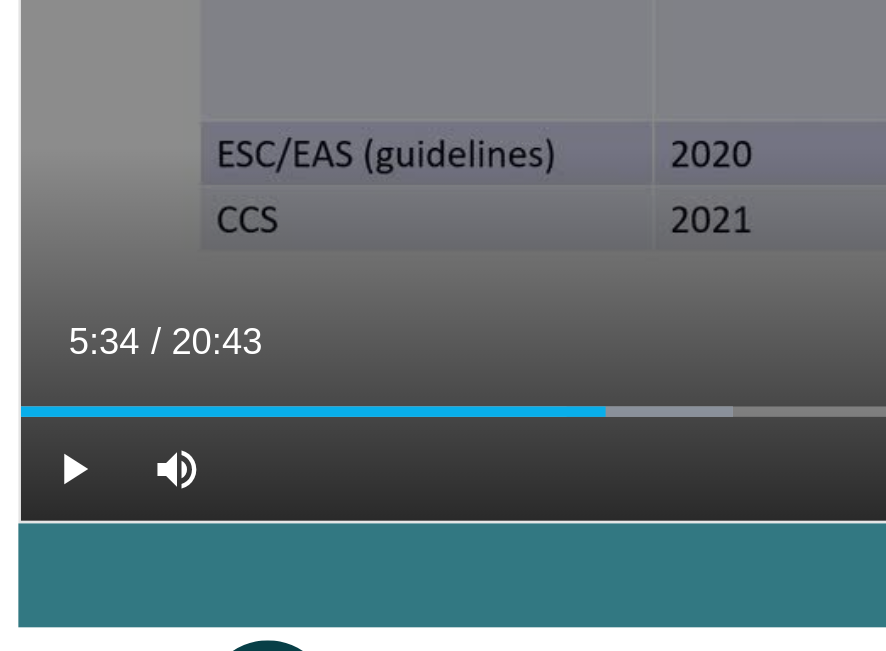 click on "30 seconds
Tap to unmute" at bounding box center [443, 366] 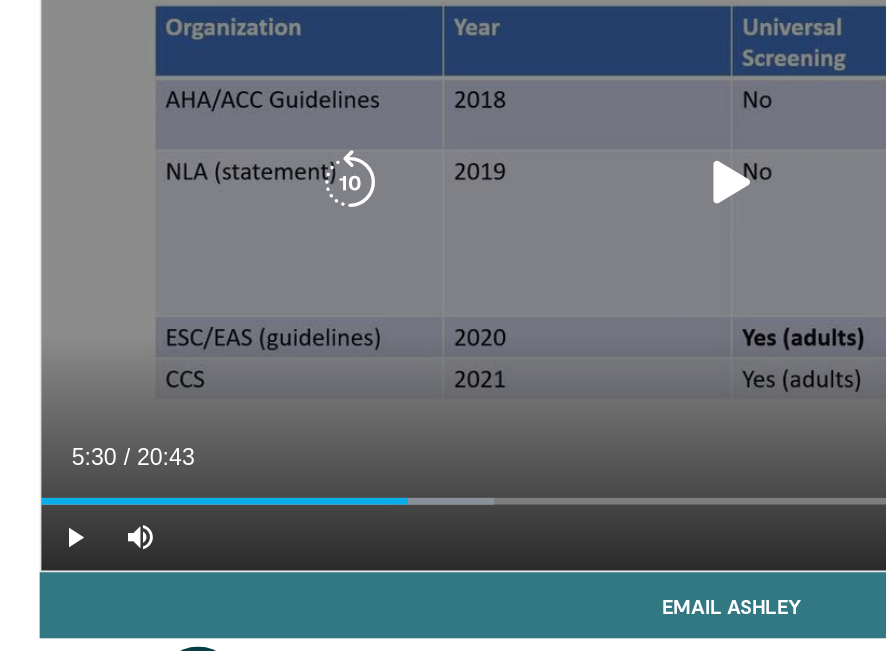 scroll, scrollTop: 16, scrollLeft: 0, axis: vertical 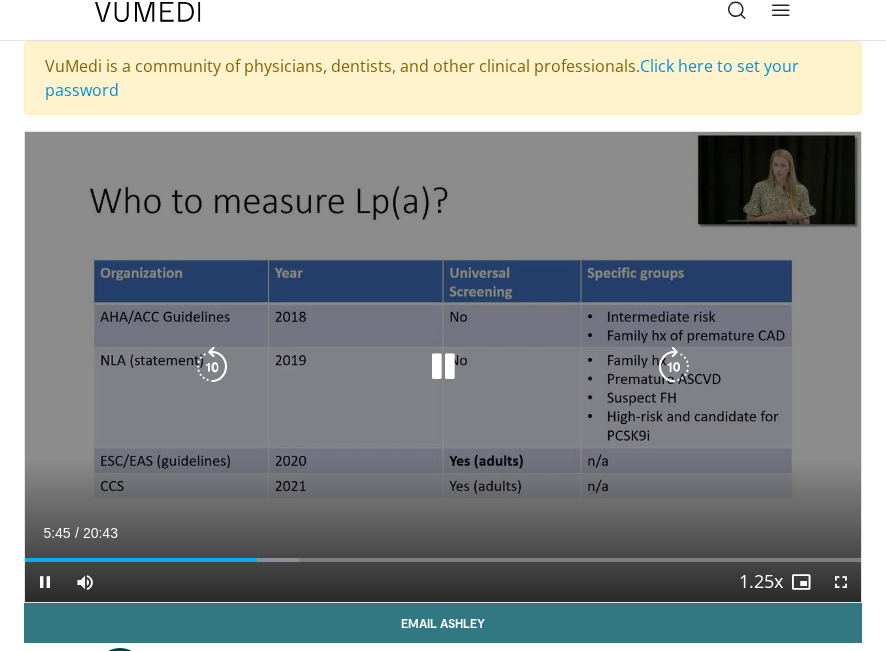 click on "10 seconds
Tap to unmute" at bounding box center [443, 367] 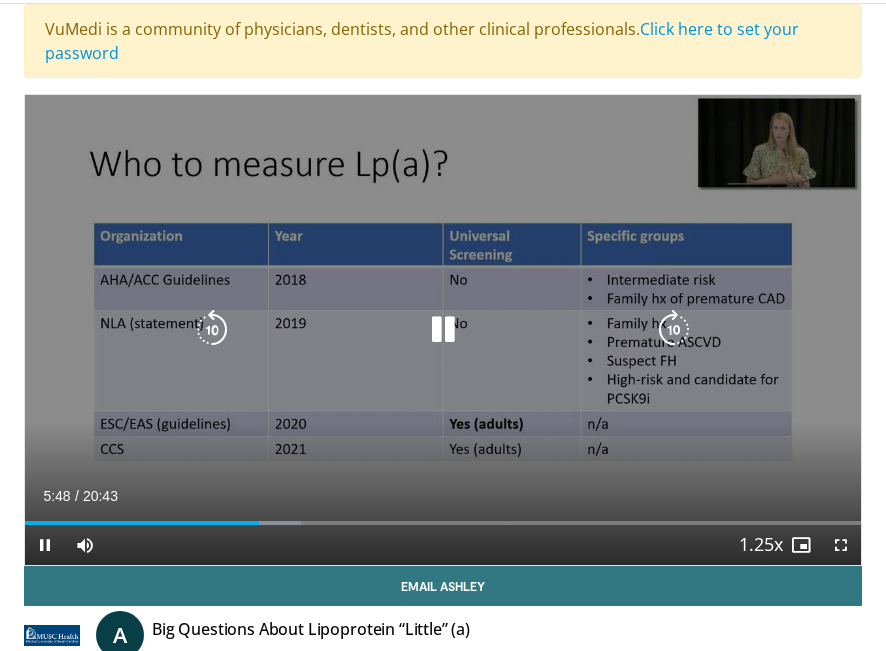 scroll, scrollTop: 56, scrollLeft: 0, axis: vertical 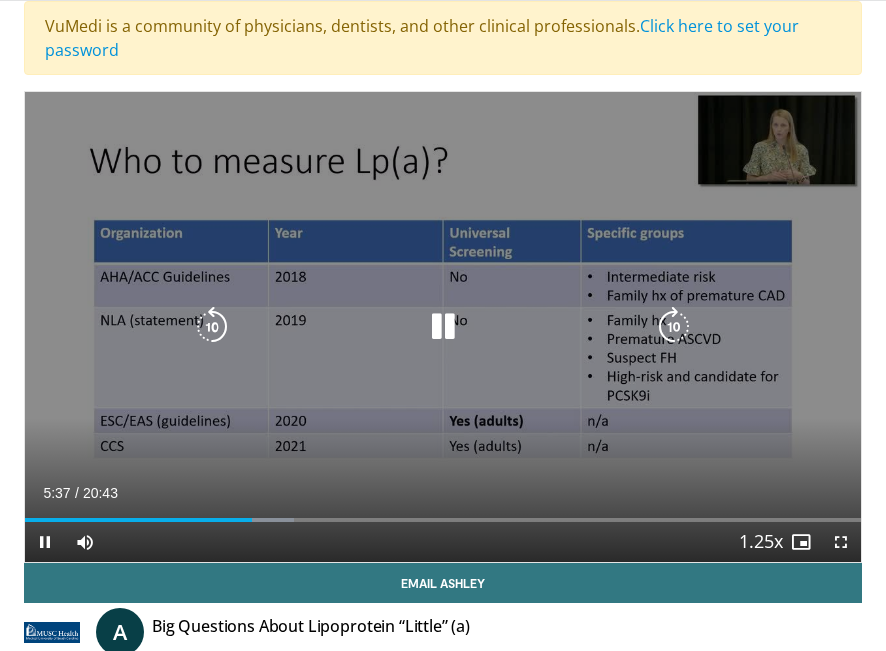 drag, startPoint x: 496, startPoint y: 243, endPoint x: 568, endPoint y: 212, distance: 78.39005 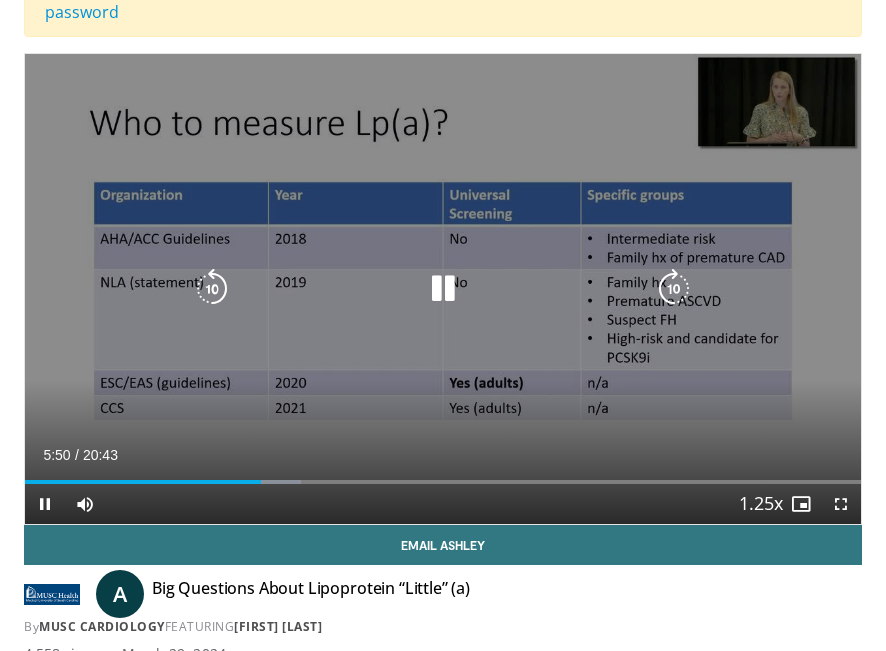 scroll, scrollTop: 136, scrollLeft: 0, axis: vertical 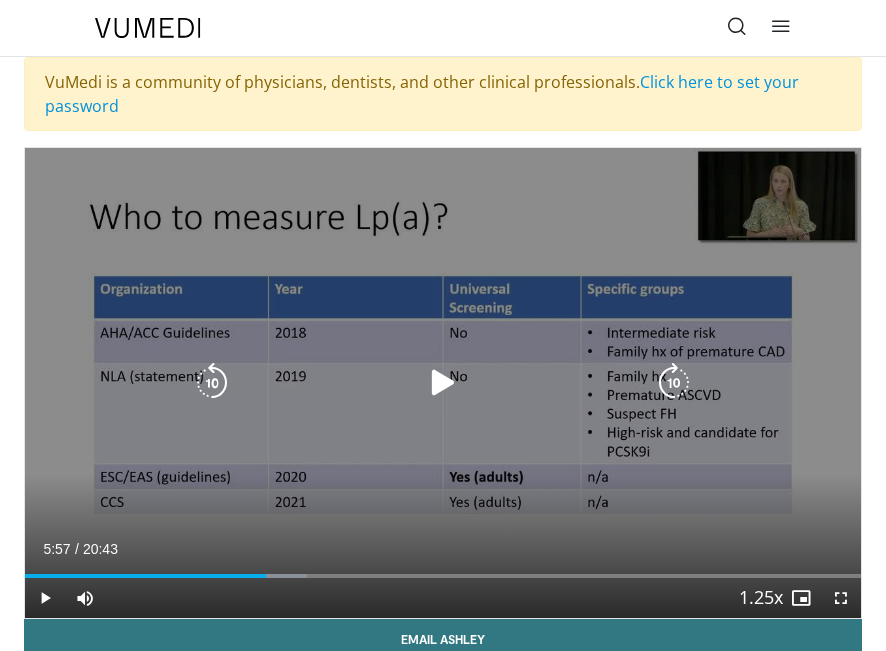 click on "10 seconds
Tap to unmute" at bounding box center [443, 383] 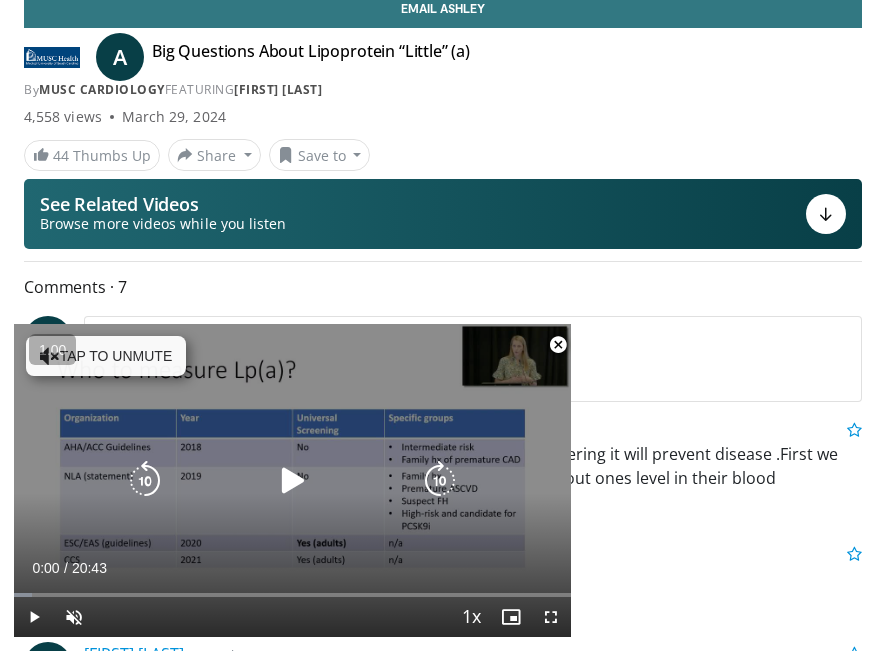 scroll, scrollTop: 598, scrollLeft: 0, axis: vertical 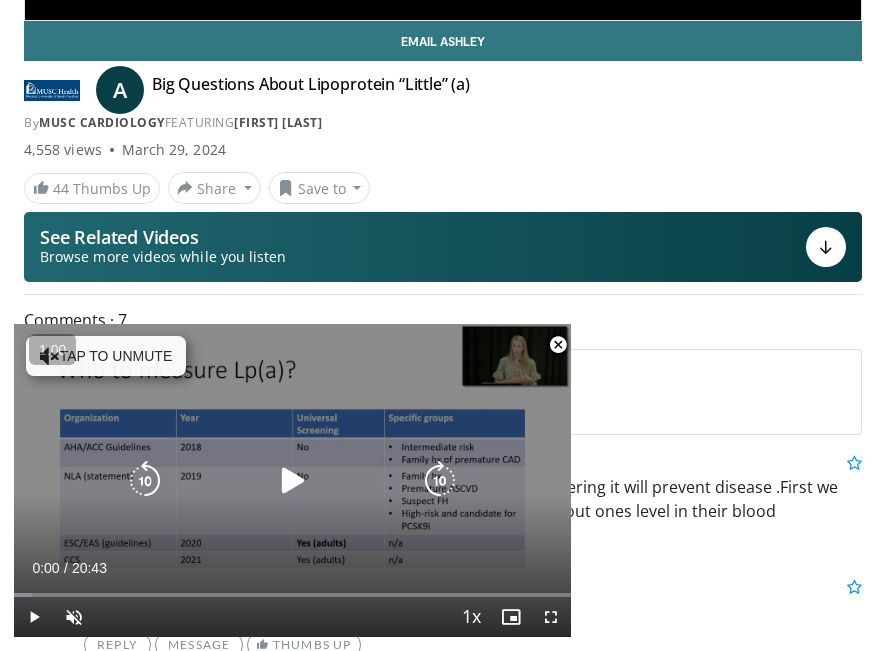 click at bounding box center (293, 481) 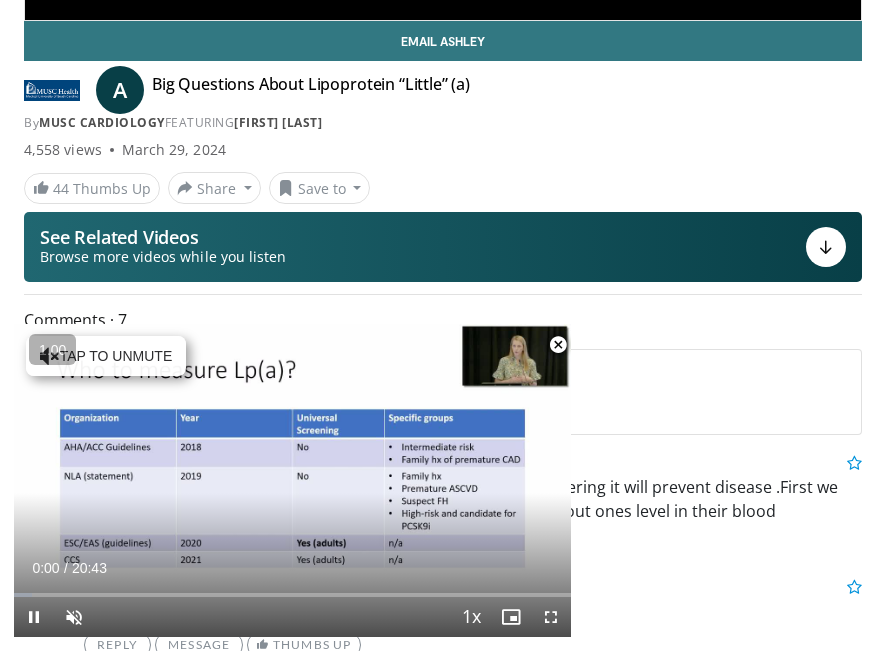 click on "Current Time  0:00 / Duration  20:43 Pause Skip Backward Skip Forward Unmute Loaded :  3.19% 00:00 08:10 Stream Type  LIVE Seek to live, currently behind live LIVE   1x Playback Rate 0.5x 0.75x 1x , selected 1.25x 1.5x 1.75x 2x Chapters Chapters Descriptions descriptions off , selected Captions captions settings , opens captions settings dialog captions off , selected Audio Track en (Main) , selected Fullscreen Enable picture-in-picture mode" at bounding box center [292, 617] 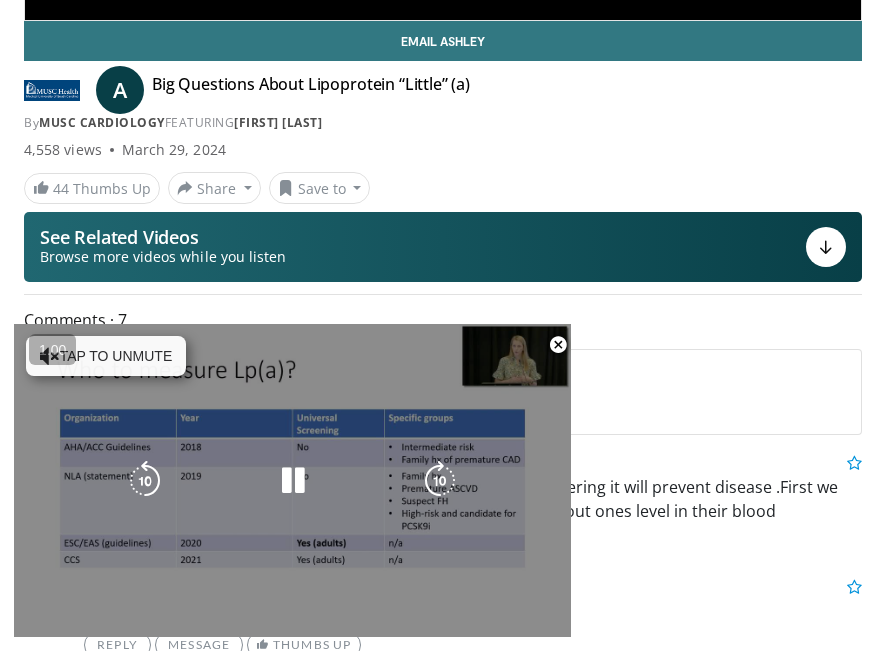 click on "**********" at bounding box center [292, 480] 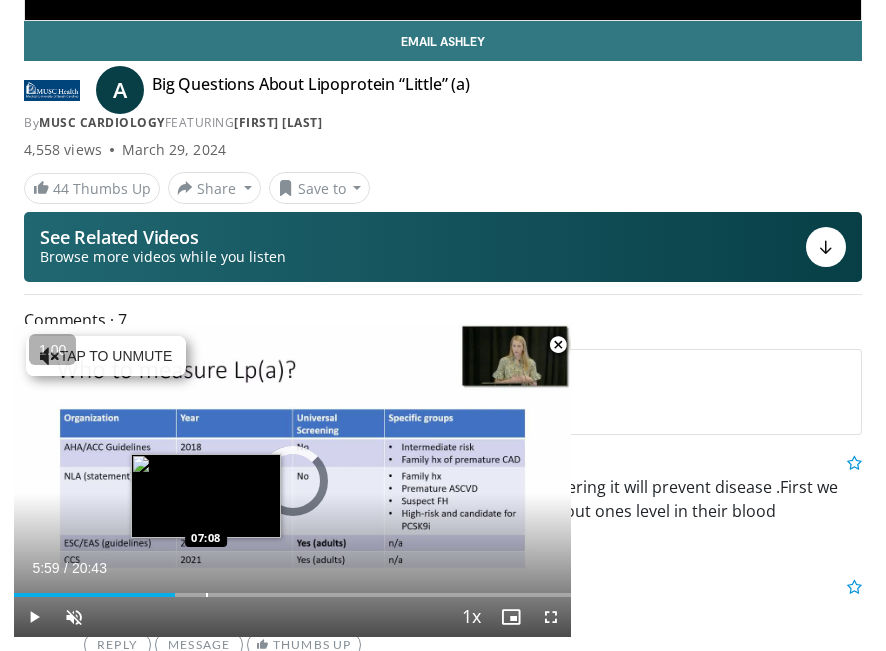 drag, startPoint x: 175, startPoint y: 590, endPoint x: 240, endPoint y: 584, distance: 65.27634 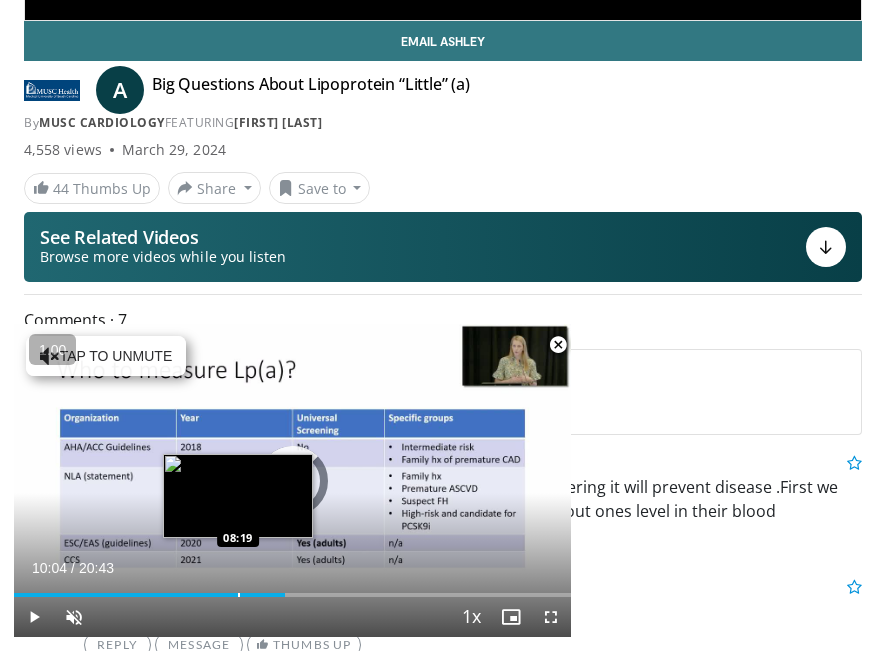 drag, startPoint x: 274, startPoint y: 584, endPoint x: 225, endPoint y: 592, distance: 49.648766 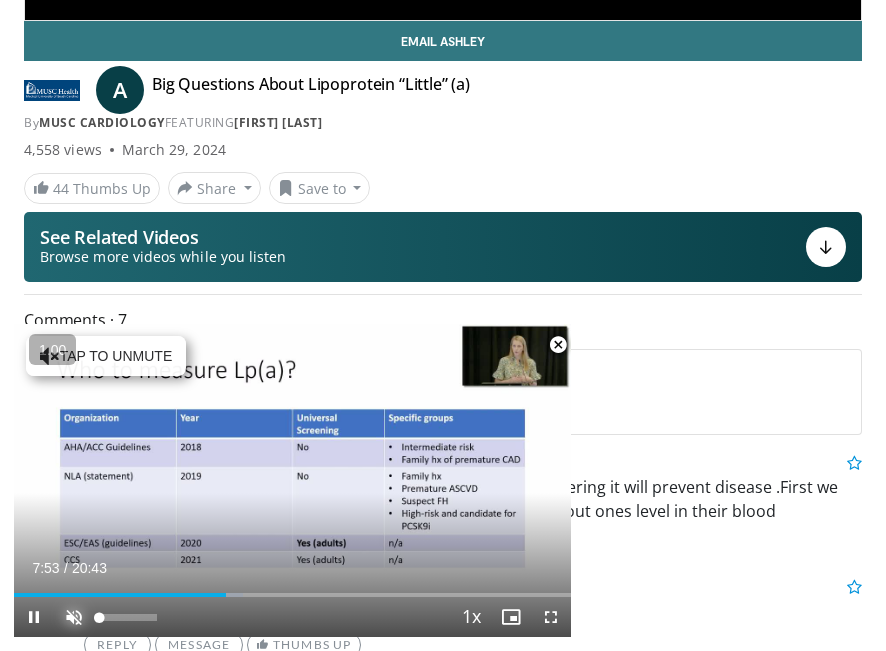 click at bounding box center (74, 617) 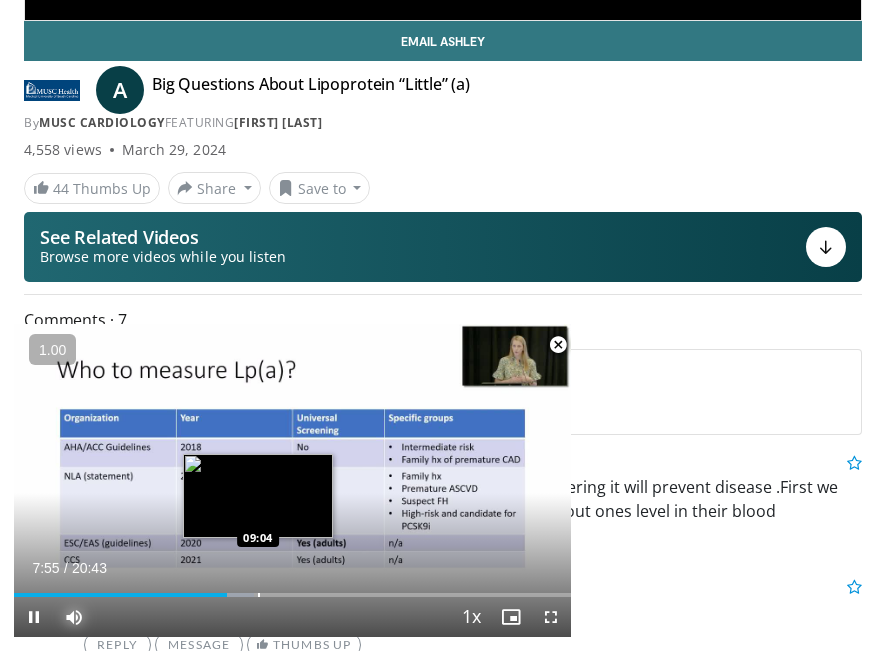 click on "Loaded :  43.09% 07:55 09:04" at bounding box center (292, 587) 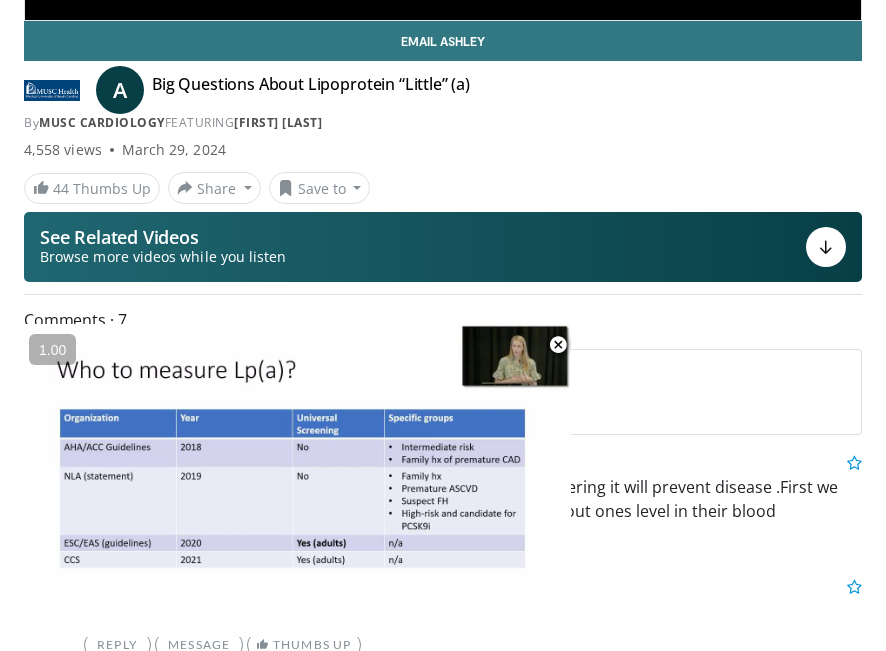 drag, startPoint x: 258, startPoint y: 592, endPoint x: 303, endPoint y: 592, distance: 45 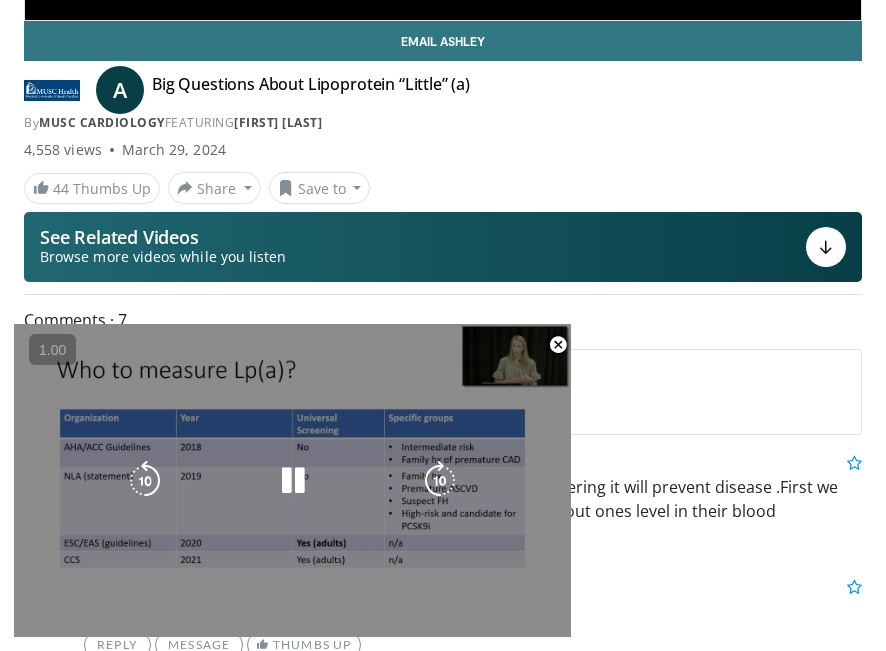 drag, startPoint x: 303, startPoint y: 592, endPoint x: 342, endPoint y: 592, distance: 39 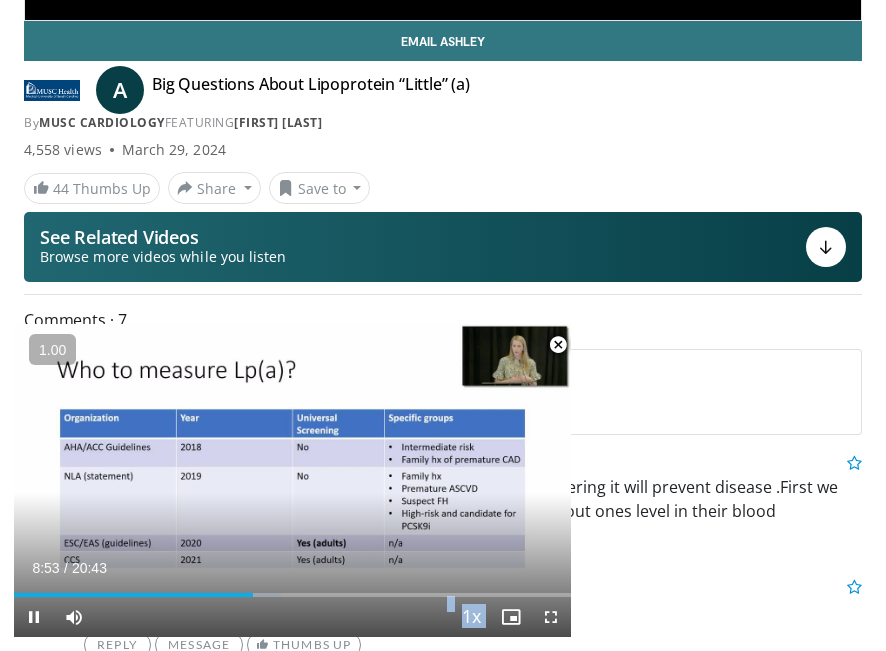 click on "Current Time  8:53 / Duration  20:43 Pause Skip Backward Skip Forward Mute Loaded :  47.88% 08:53 10:40 Stream Type  LIVE Seek to live, currently behind live LIVE   1x Playback Rate 0.5x 0.75x 1x , selected 1.25x 1.5x 1.75x 2x Chapters Chapters Descriptions descriptions off , selected Captions captions settings , opens captions settings dialog captions off , selected Audio Track en (Main) , selected Fullscreen Enable picture-in-picture mode" at bounding box center [292, 617] 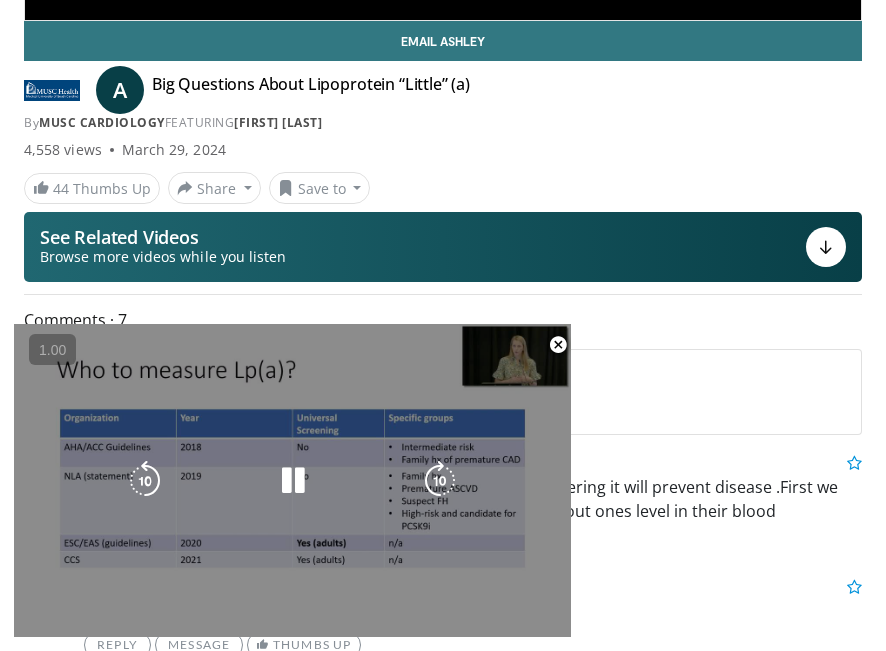 click on "**********" at bounding box center [292, 480] 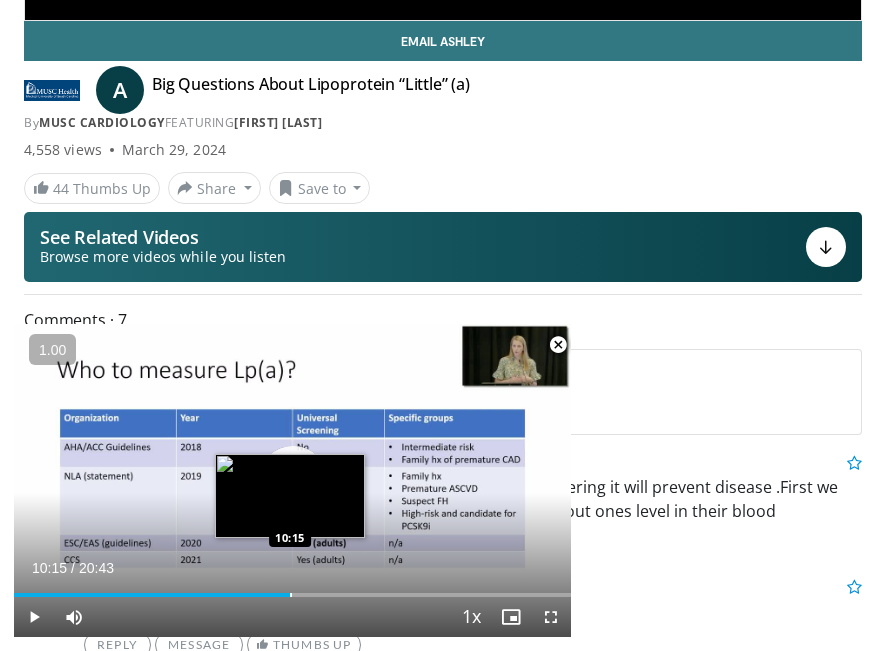 click on "Loaded :  47.88% 08:54 10:15" at bounding box center (292, 587) 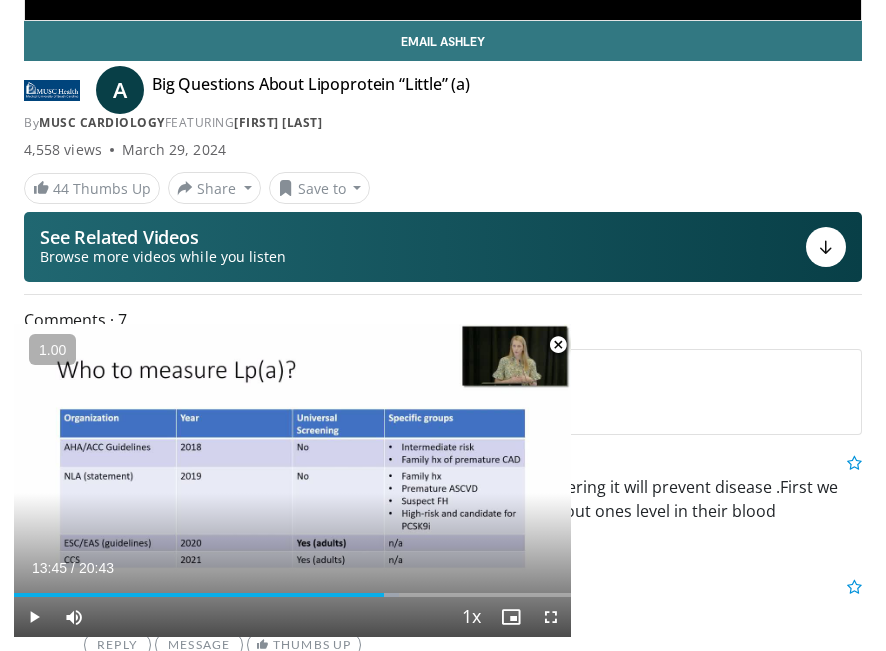drag, startPoint x: 296, startPoint y: 592, endPoint x: 383, endPoint y: 593, distance: 87.005745 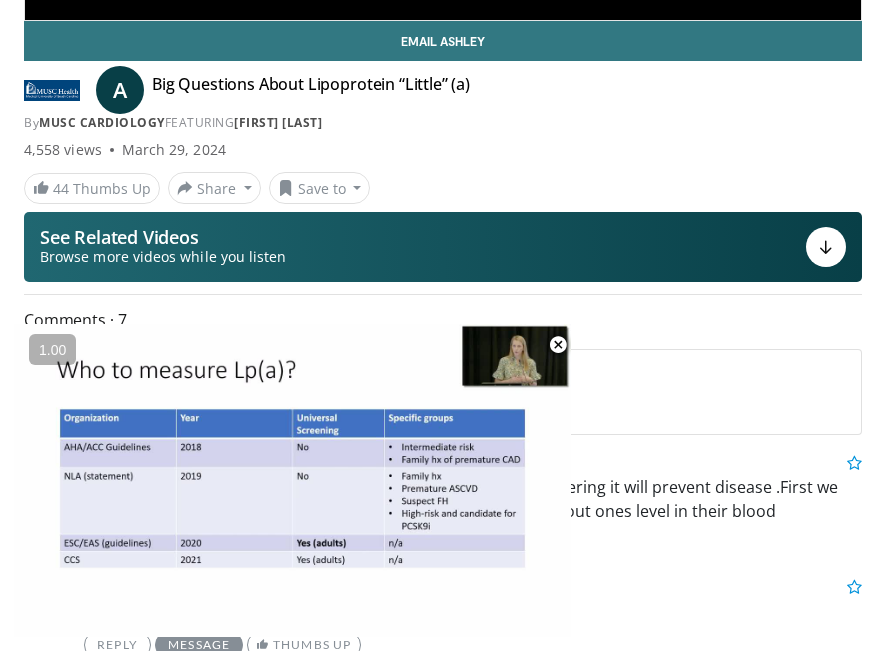 scroll, scrollTop: 596, scrollLeft: 0, axis: vertical 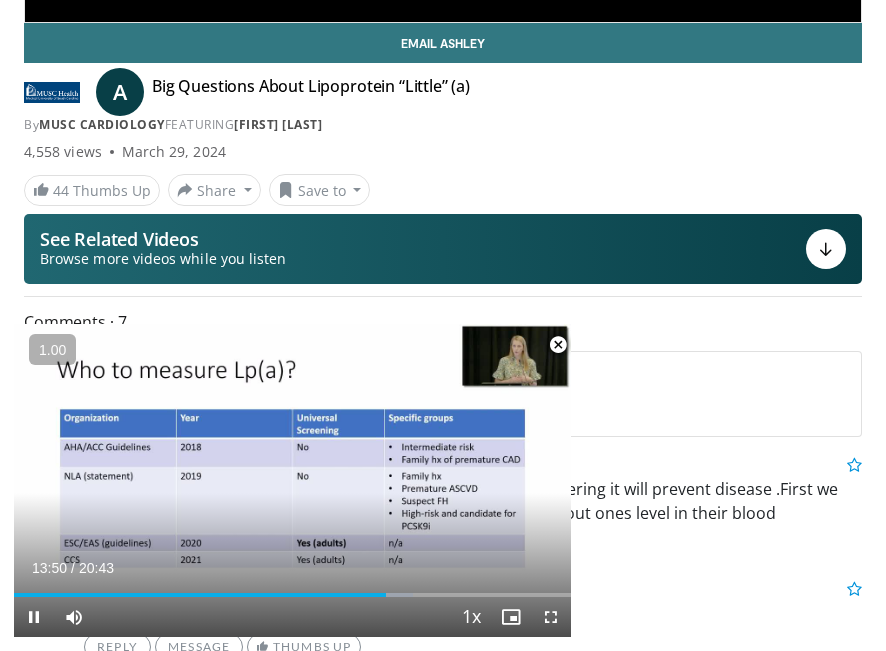 click at bounding box center [558, 345] 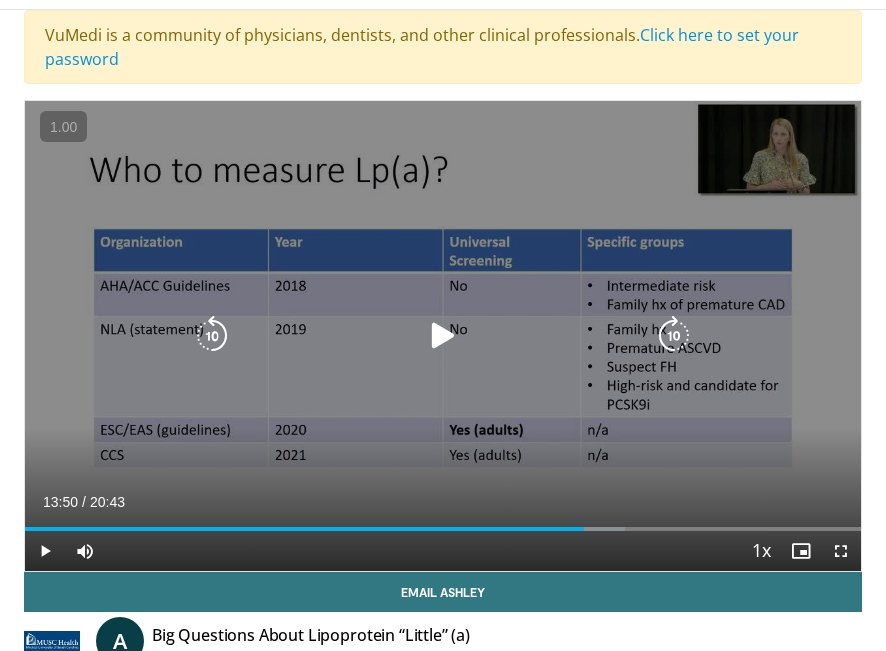 scroll, scrollTop: 0, scrollLeft: 0, axis: both 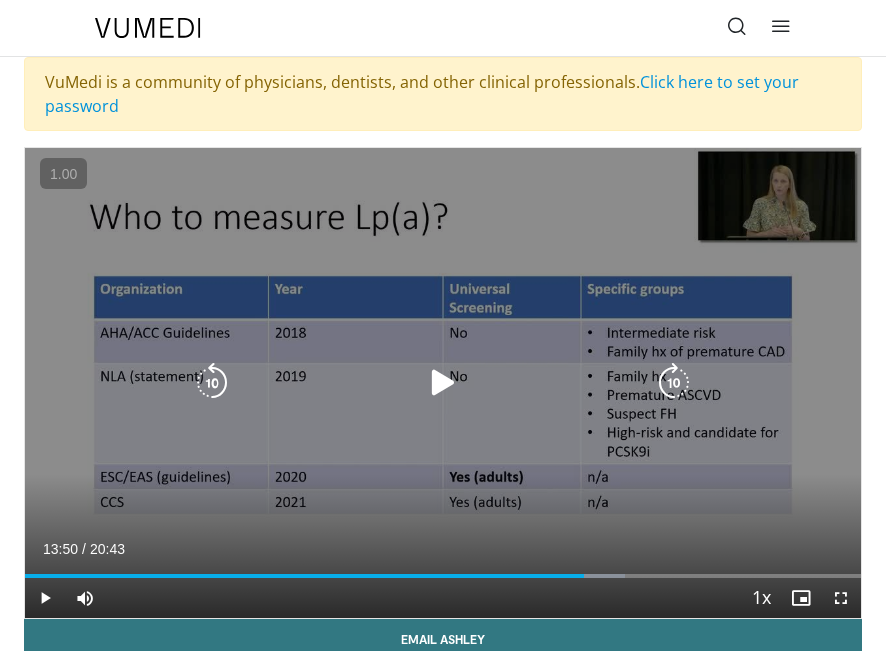 click on "10 seconds
Tap to unmute" at bounding box center (443, 383) 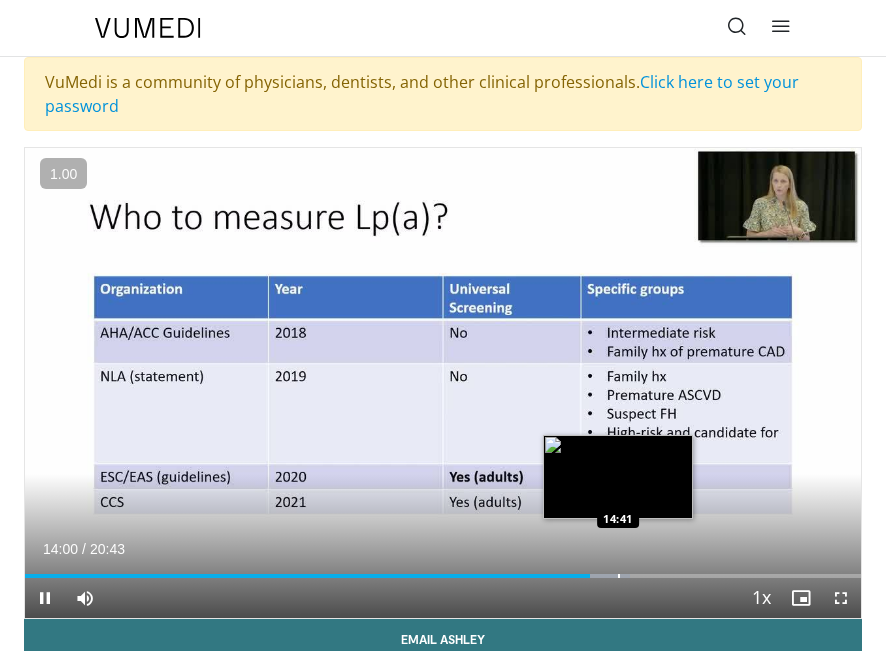 click on "Loaded :  72.41% 14:00 14:41" at bounding box center (443, 568) 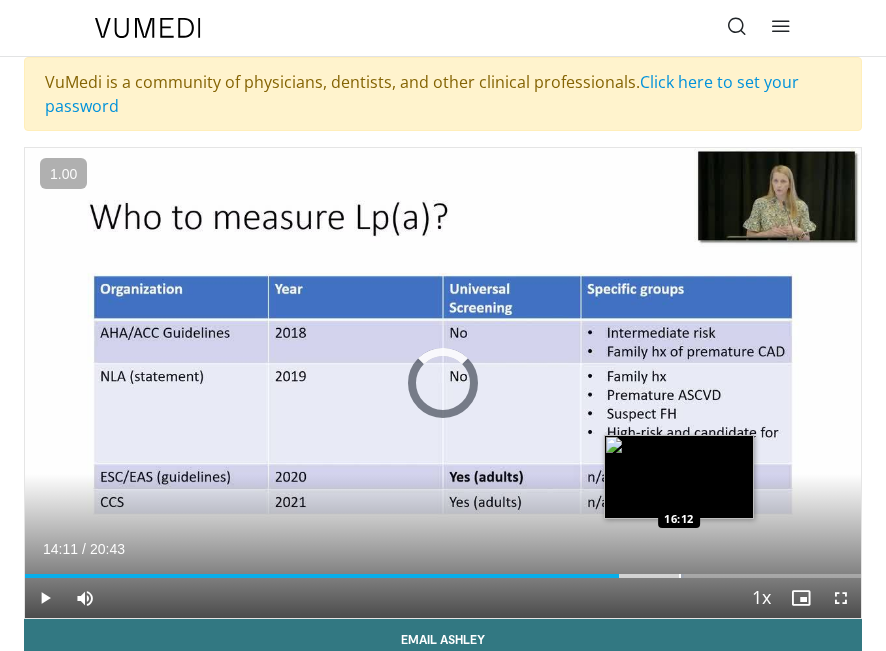 drag, startPoint x: 598, startPoint y: 566, endPoint x: 679, endPoint y: 574, distance: 81.394104 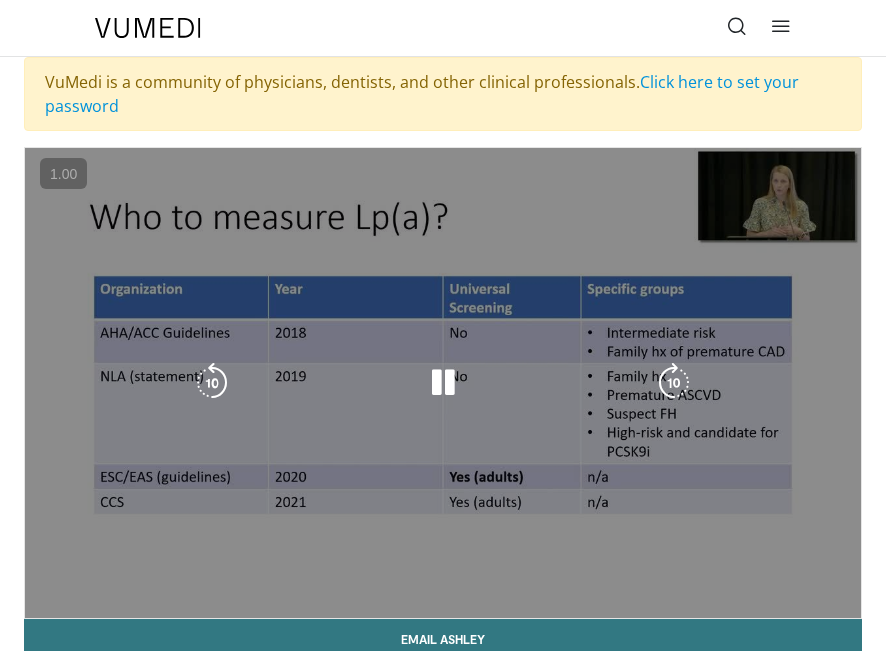 drag, startPoint x: 679, startPoint y: 574, endPoint x: 715, endPoint y: 573, distance: 36.013885 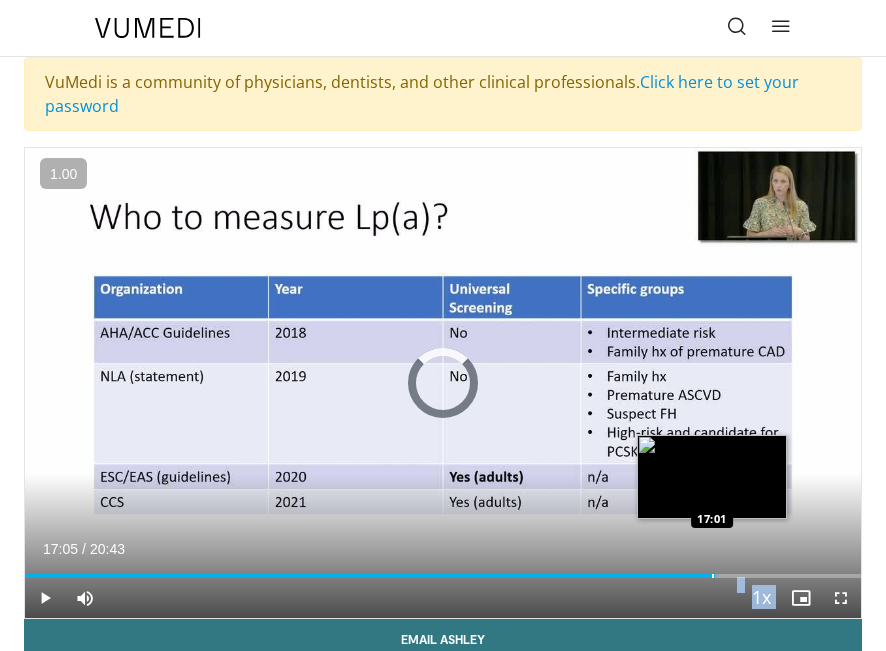 drag, startPoint x: 715, startPoint y: 573, endPoint x: 726, endPoint y: 573, distance: 11 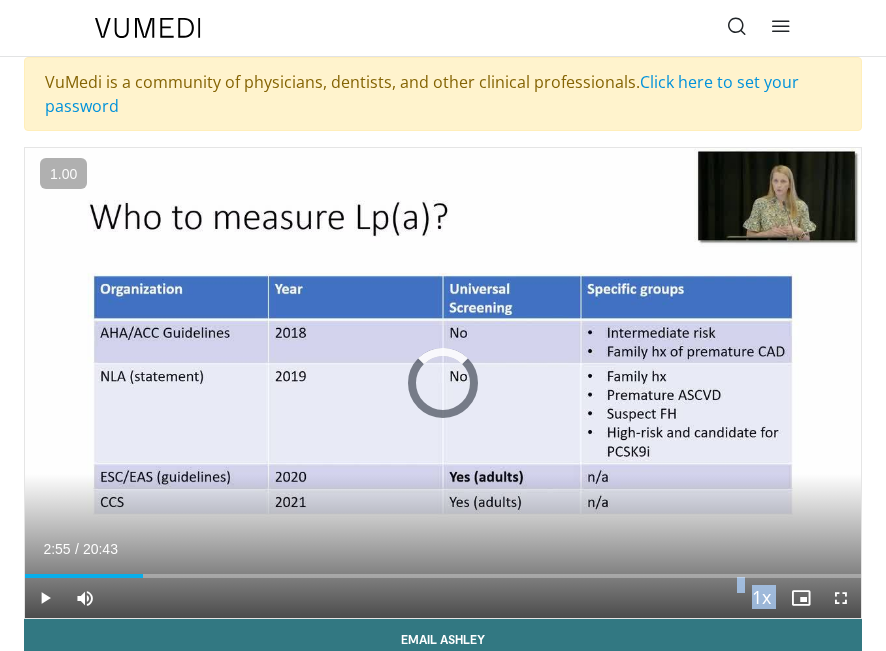 drag, startPoint x: 735, startPoint y: 573, endPoint x: -5, endPoint y: 536, distance: 740.92444 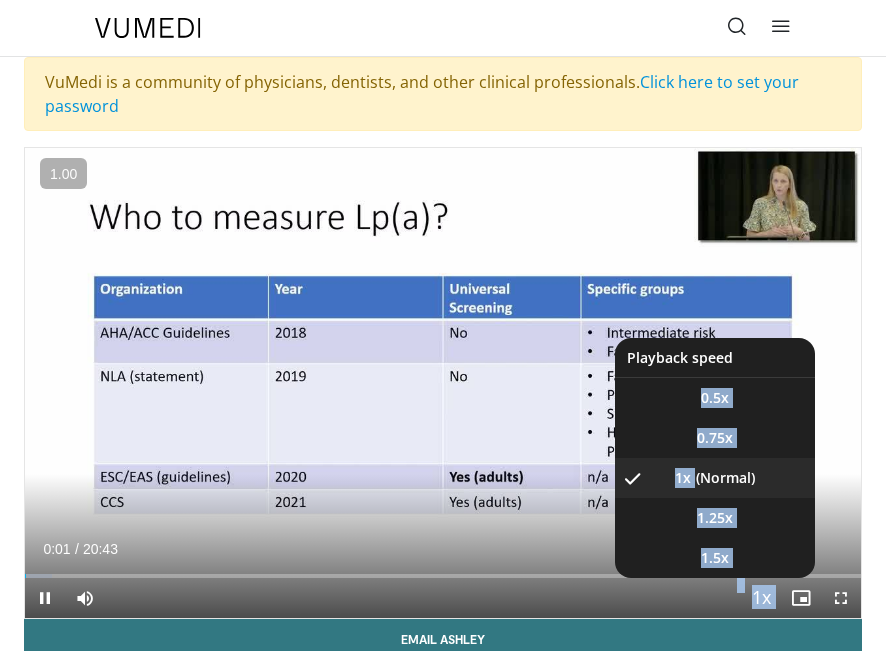click on "Playback Rate" at bounding box center (761, 598) 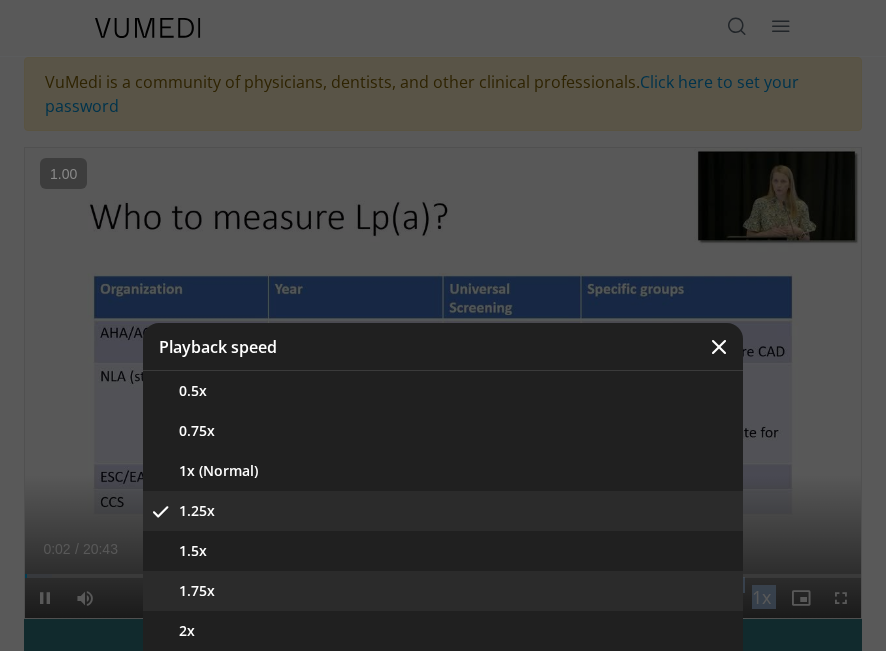 scroll, scrollTop: 25, scrollLeft: 0, axis: vertical 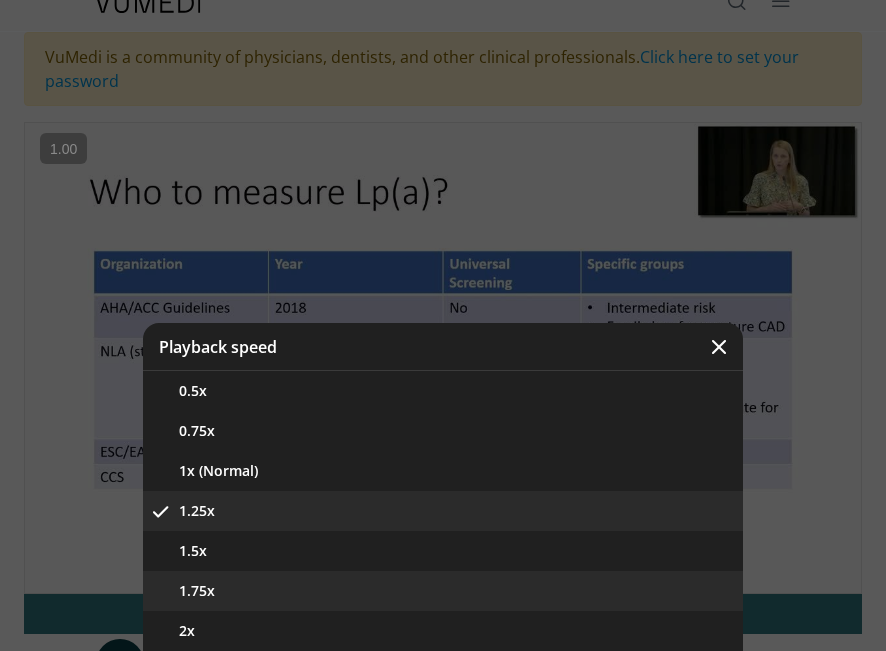 click on "1.75x" at bounding box center [443, 591] 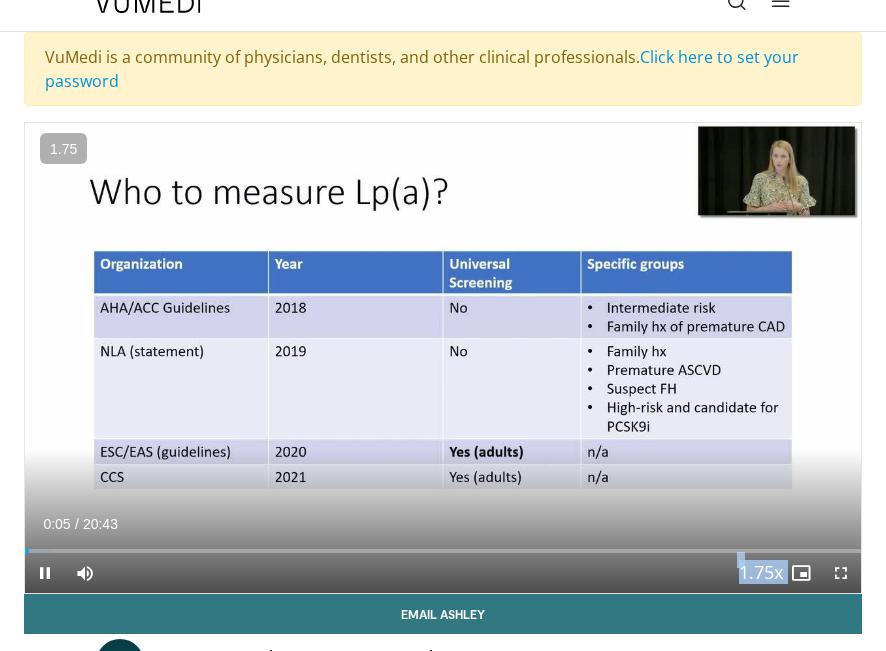 type 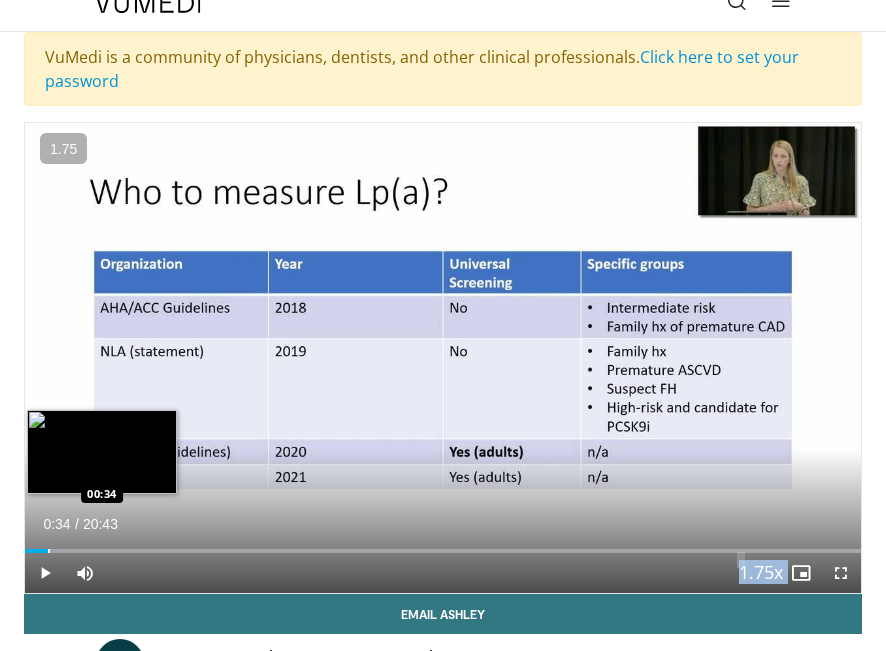 drag, startPoint x: 67, startPoint y: 550, endPoint x: 47, endPoint y: 550, distance: 20 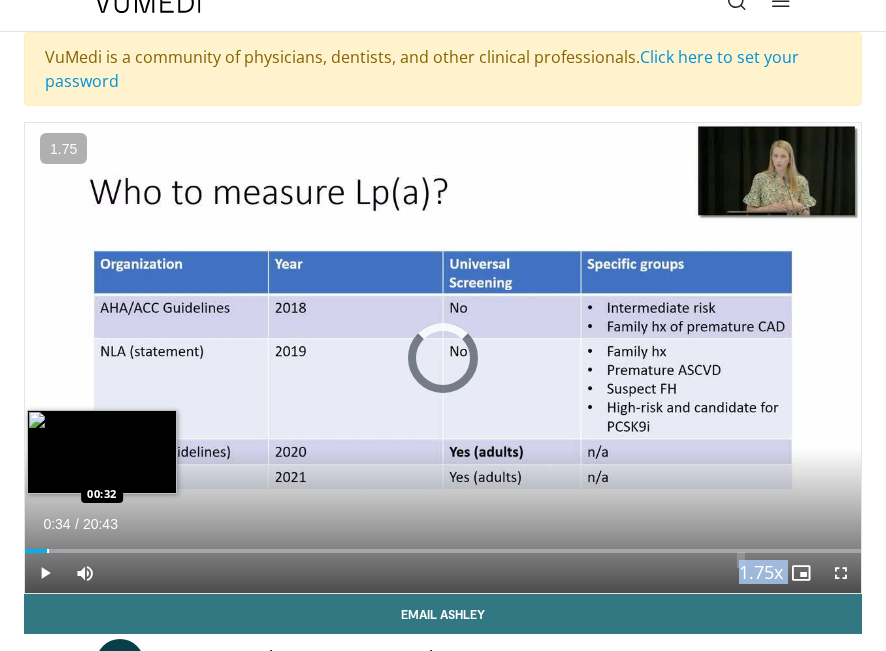 drag, startPoint x: 47, startPoint y: 550, endPoint x: 36, endPoint y: 550, distance: 11 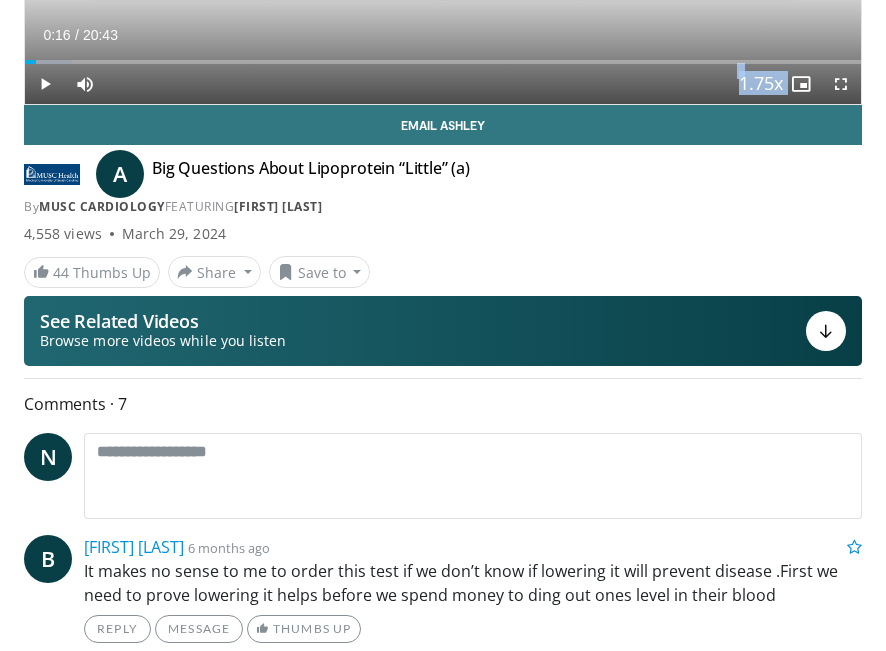 scroll, scrollTop: 155, scrollLeft: 0, axis: vertical 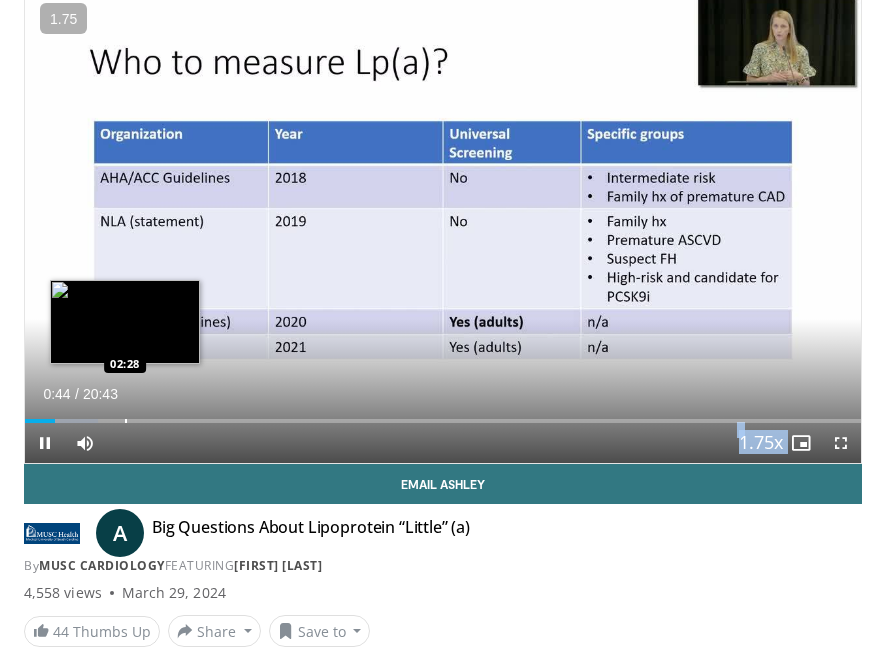 click on "Loaded :  8.77% 00:44 02:28" at bounding box center [443, 413] 